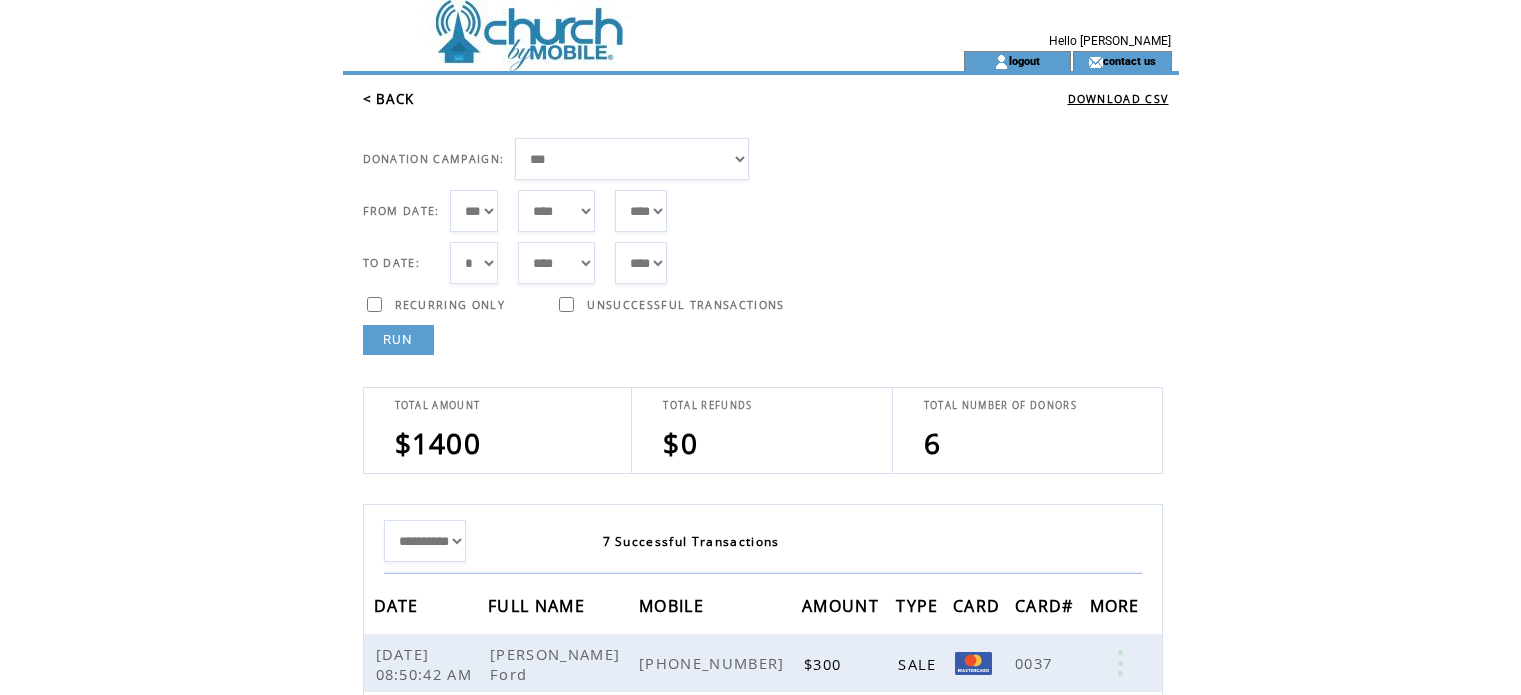 select on "**" 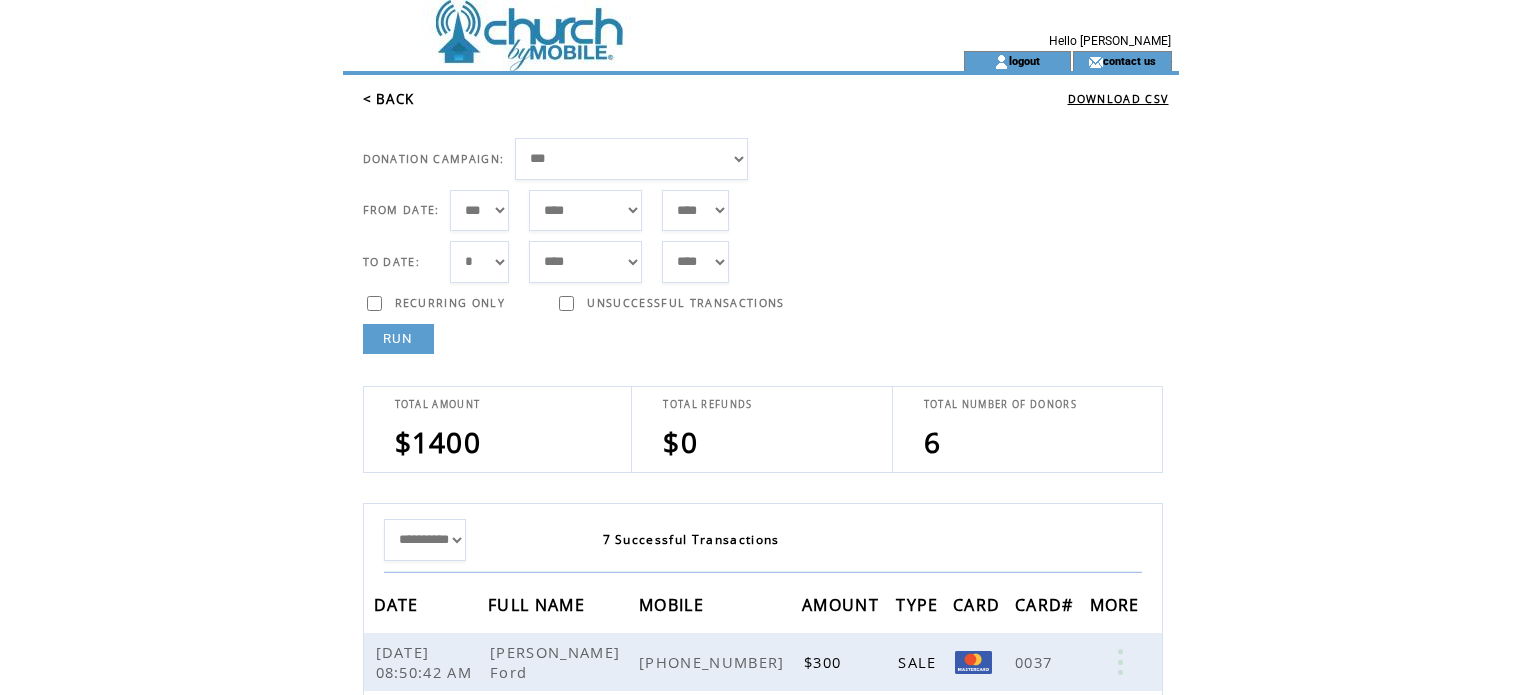 scroll, scrollTop: 0, scrollLeft: 0, axis: both 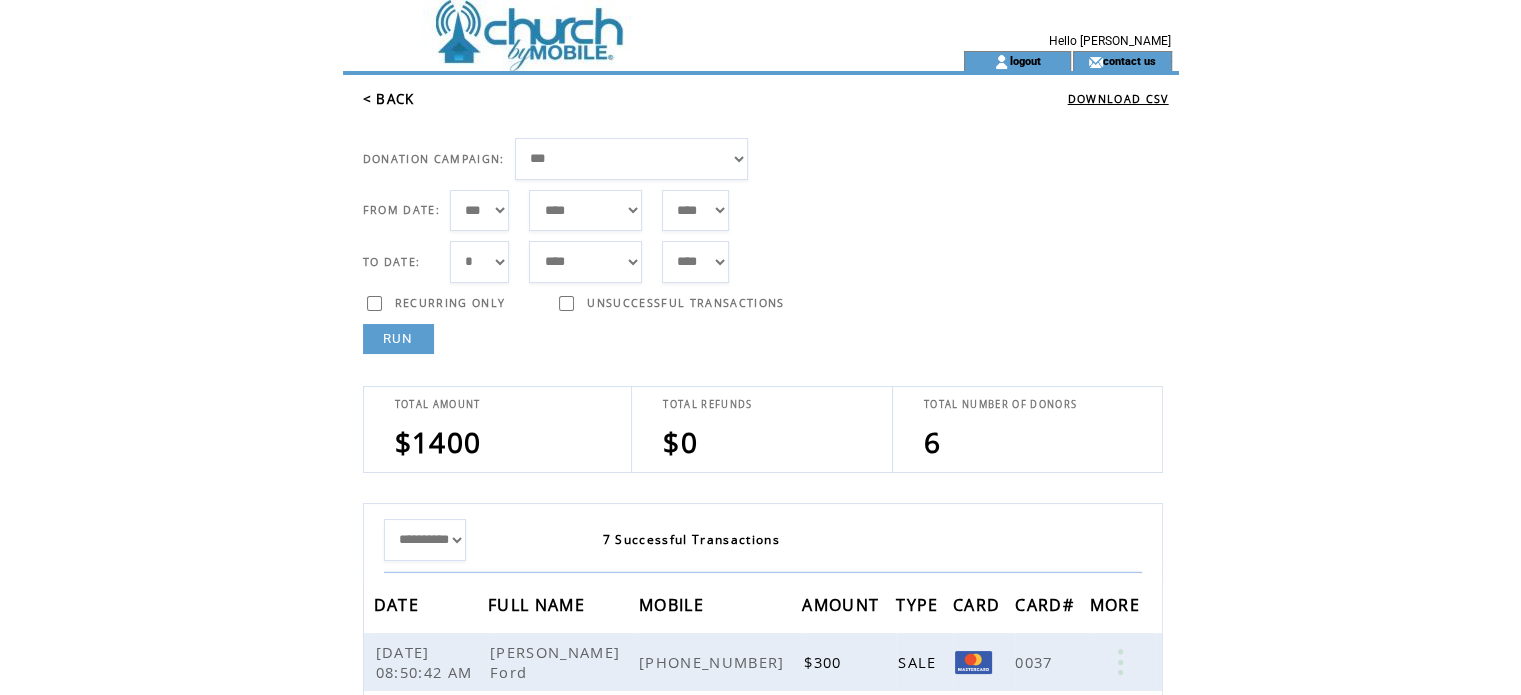 click on "< BACK" at bounding box center [389, 99] 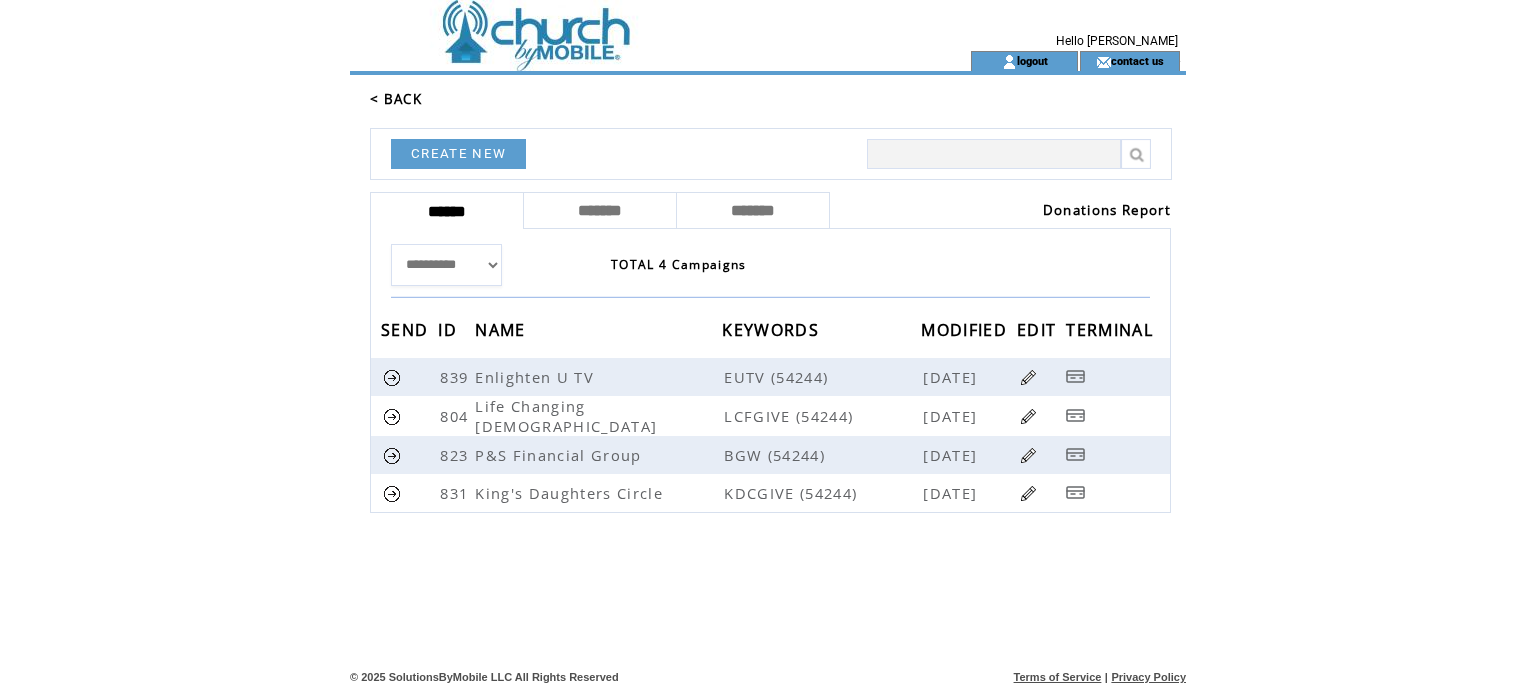 scroll, scrollTop: 0, scrollLeft: 0, axis: both 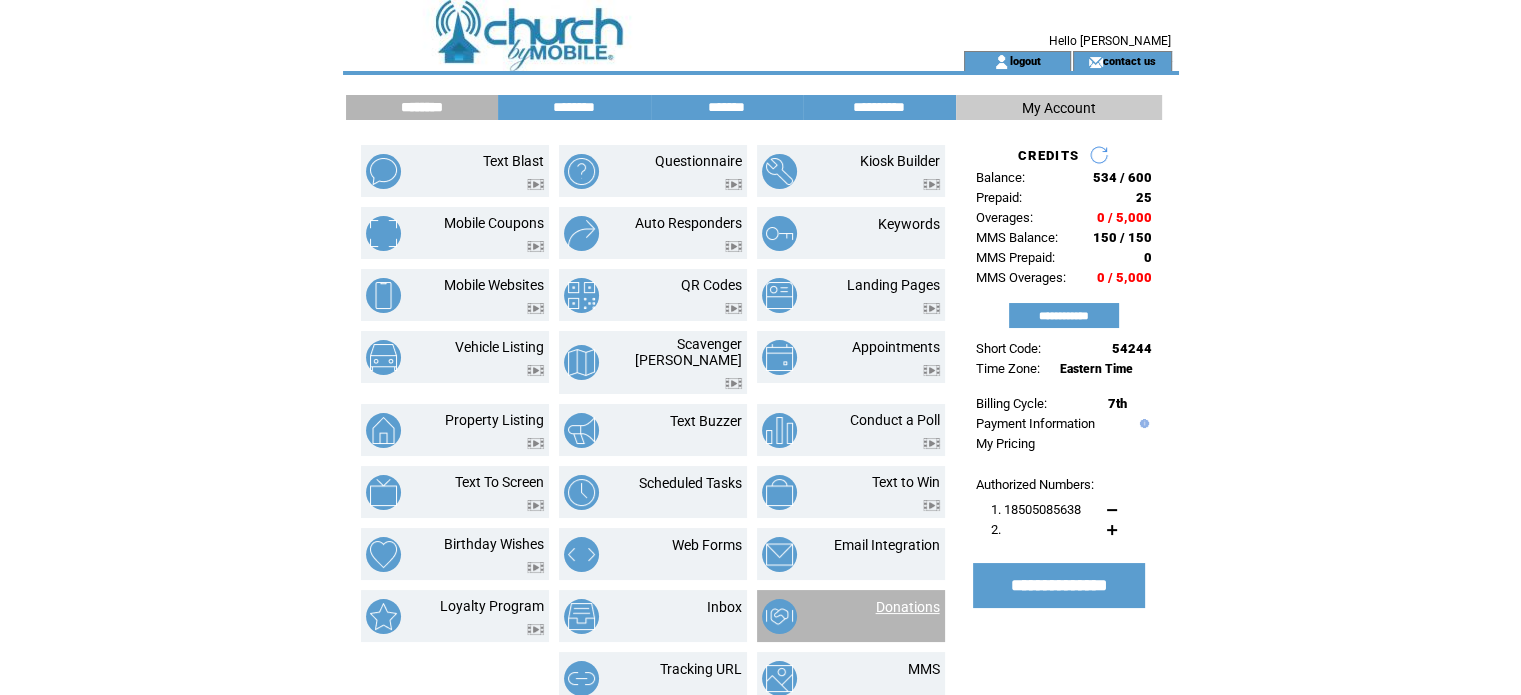 click on "Donations" at bounding box center [908, 607] 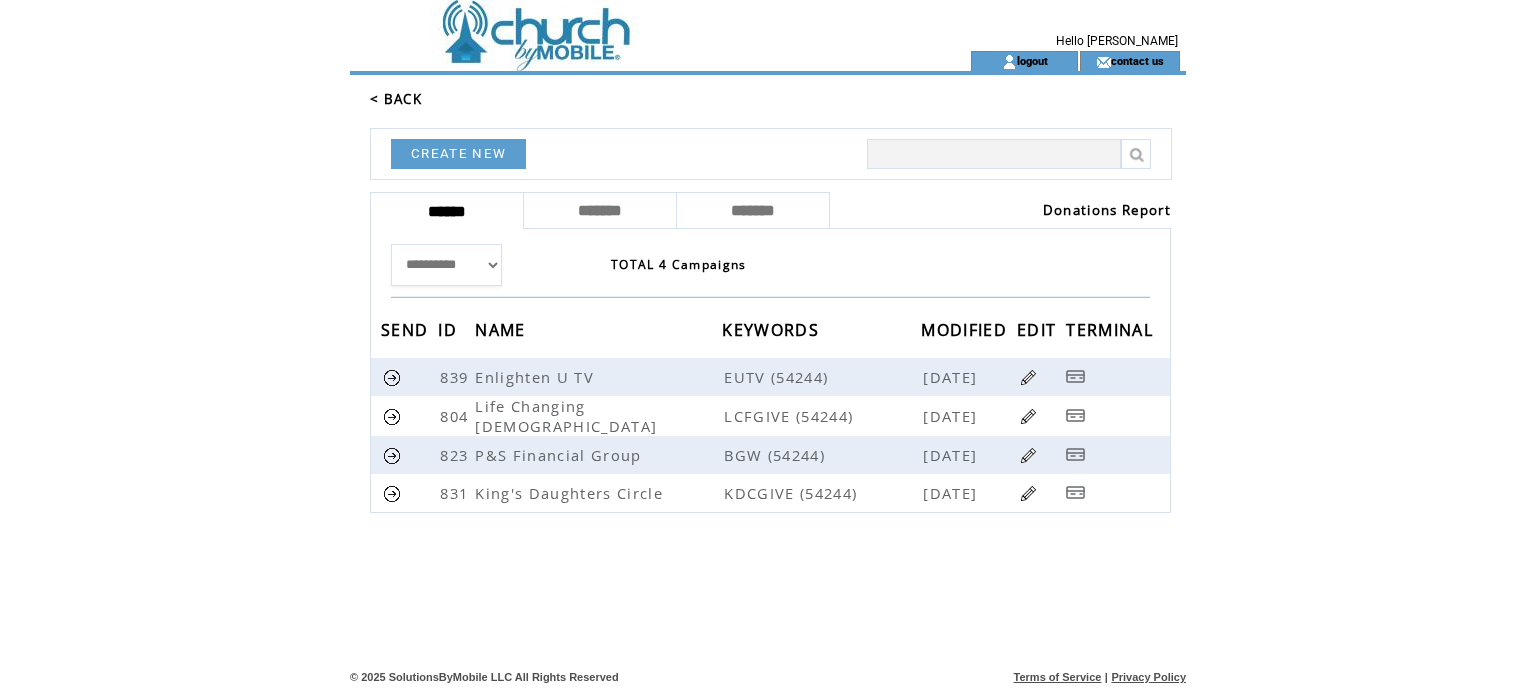 scroll, scrollTop: 0, scrollLeft: 0, axis: both 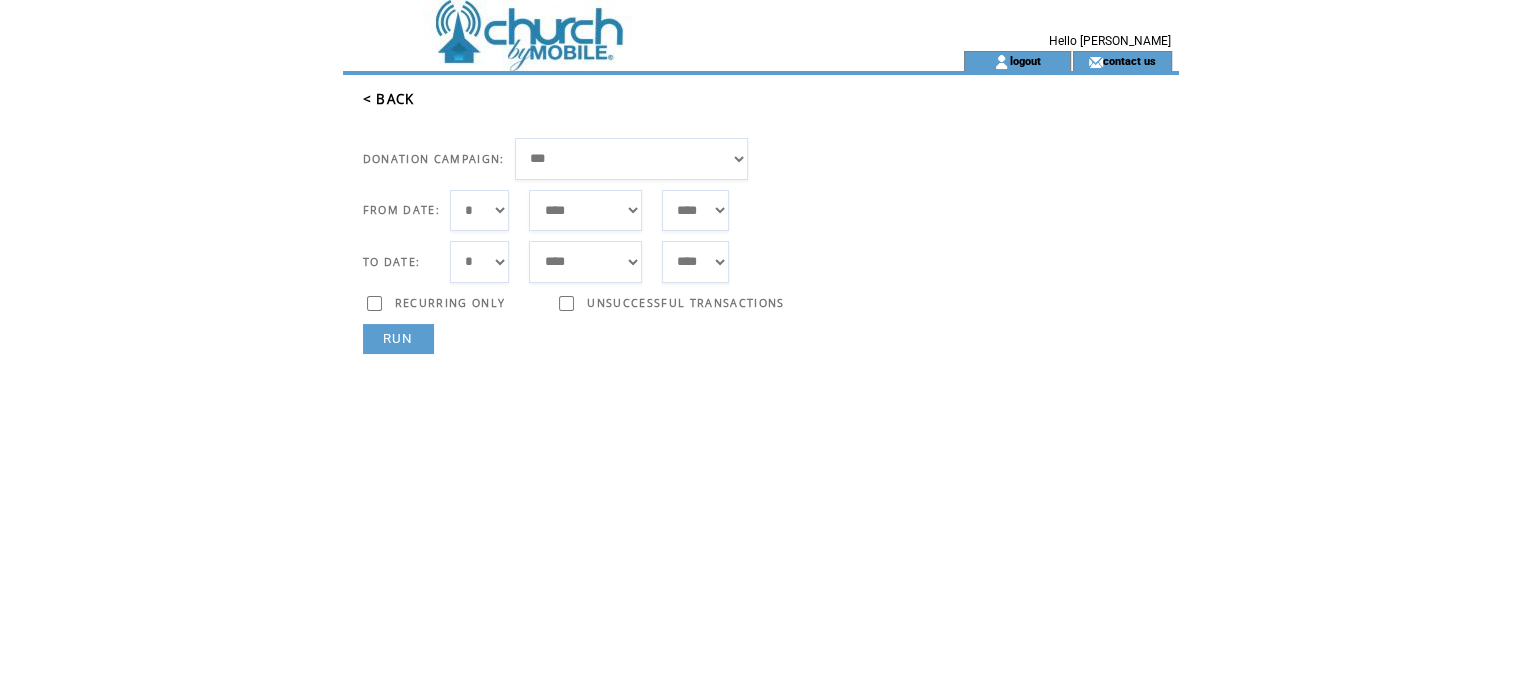 click on "***** 	 ******* 	 ******** 	 ***** 	 ***** 	 *** 	 **** 	 **** 	 ****** 	 ********* 	 ******* 	 ******** 	 ********" at bounding box center [585, 211] 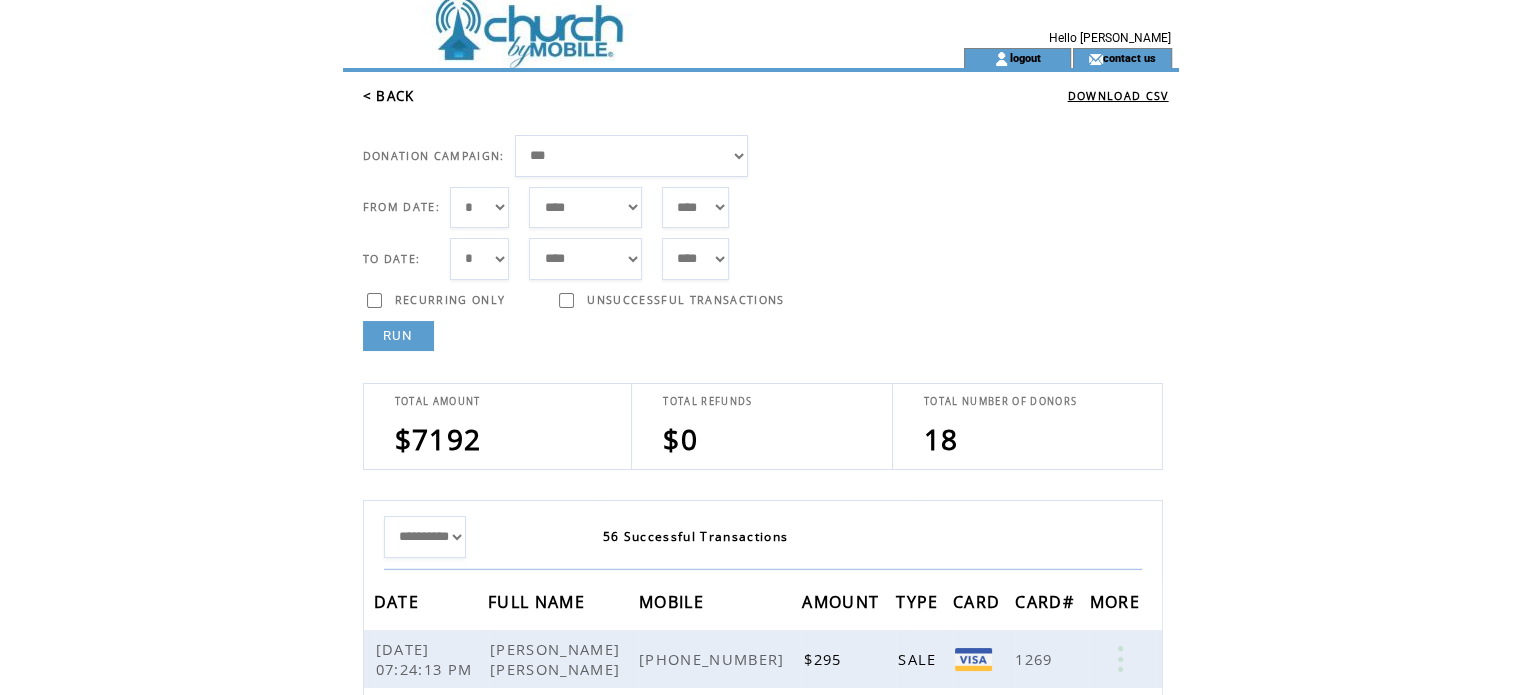 scroll, scrollTop: 0, scrollLeft: 0, axis: both 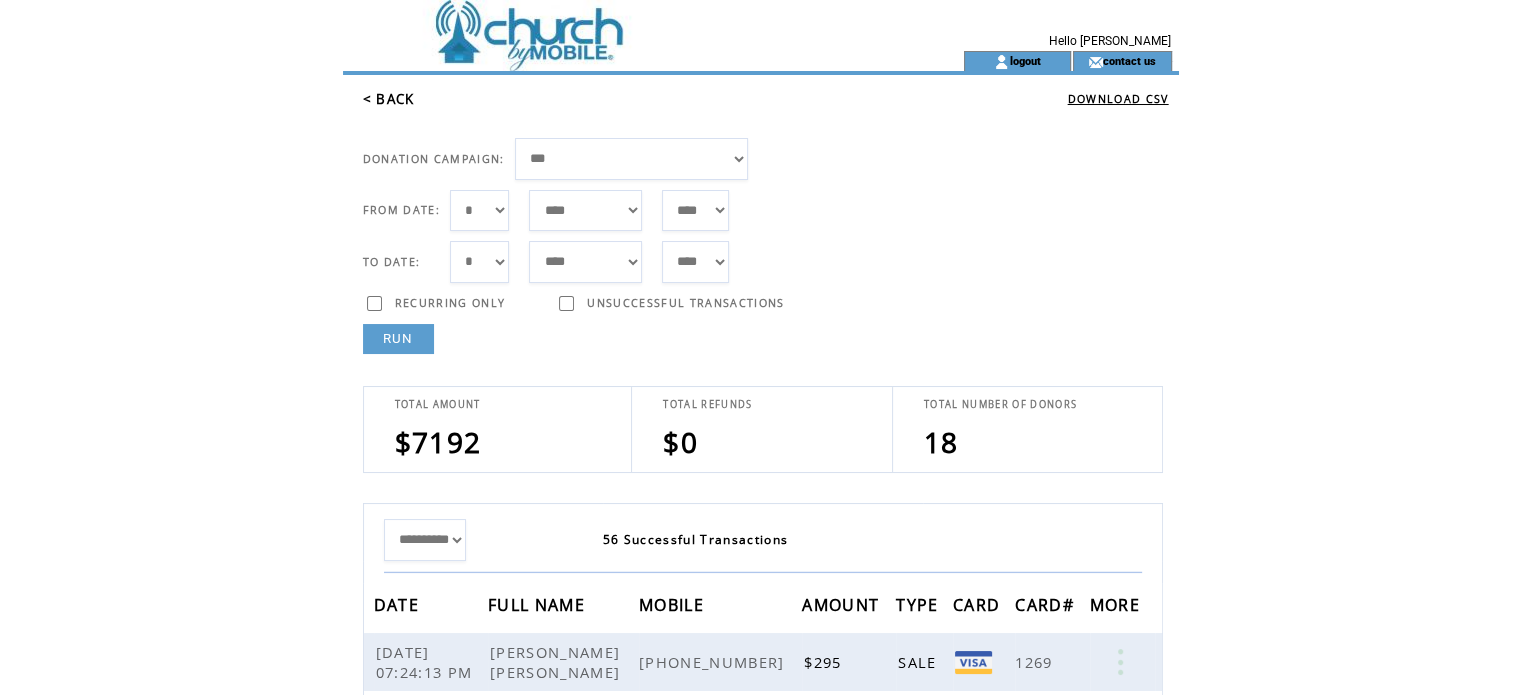 click on "**********" at bounding box center [632, 159] 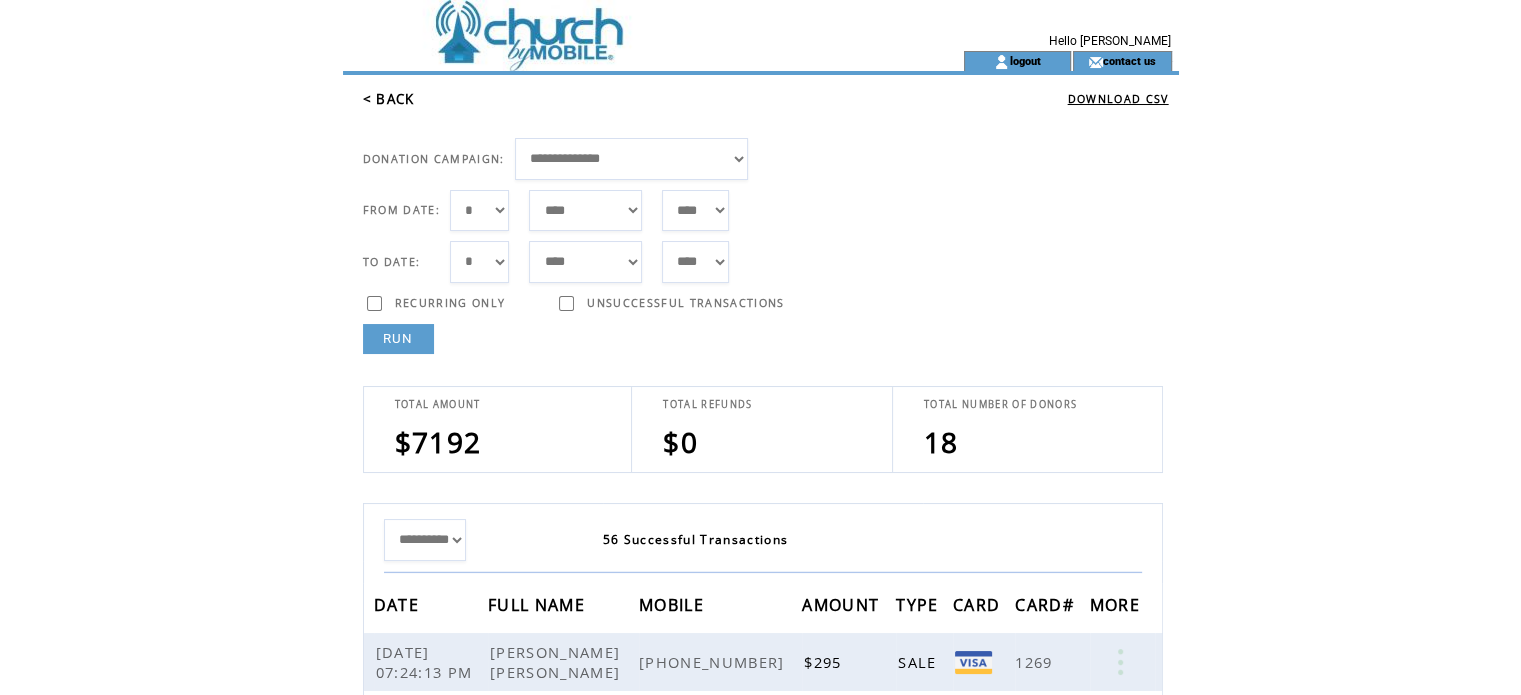 click on "RUN" at bounding box center (398, 339) 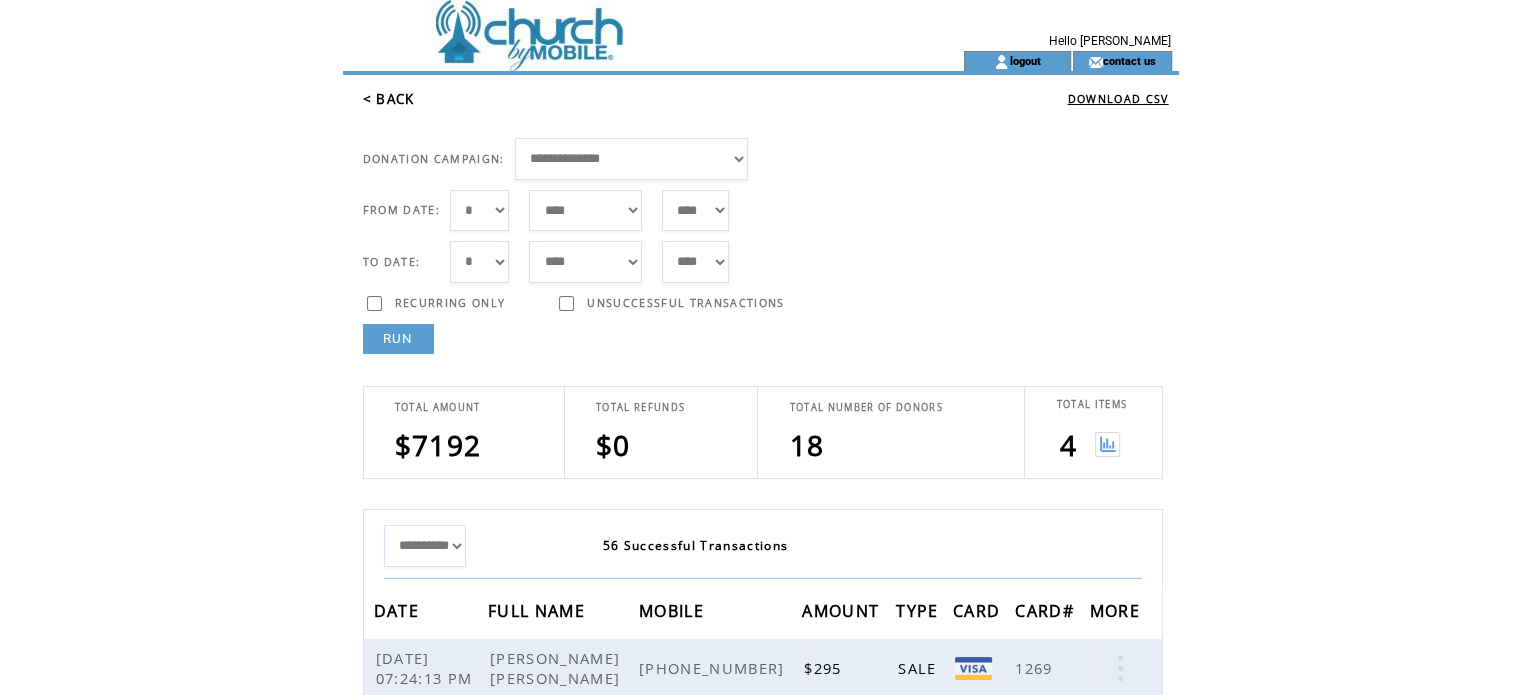 click at bounding box center (1107, 444) 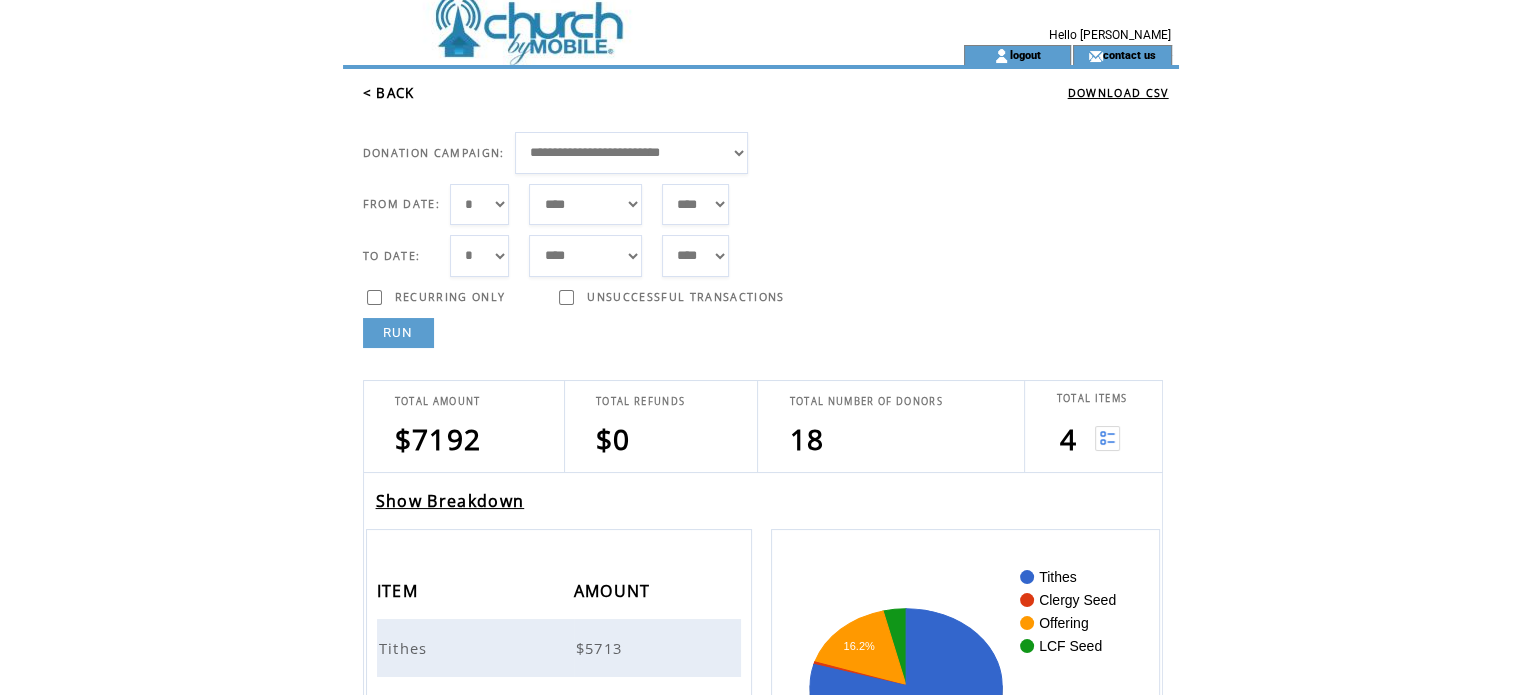 scroll, scrollTop: 4, scrollLeft: 0, axis: vertical 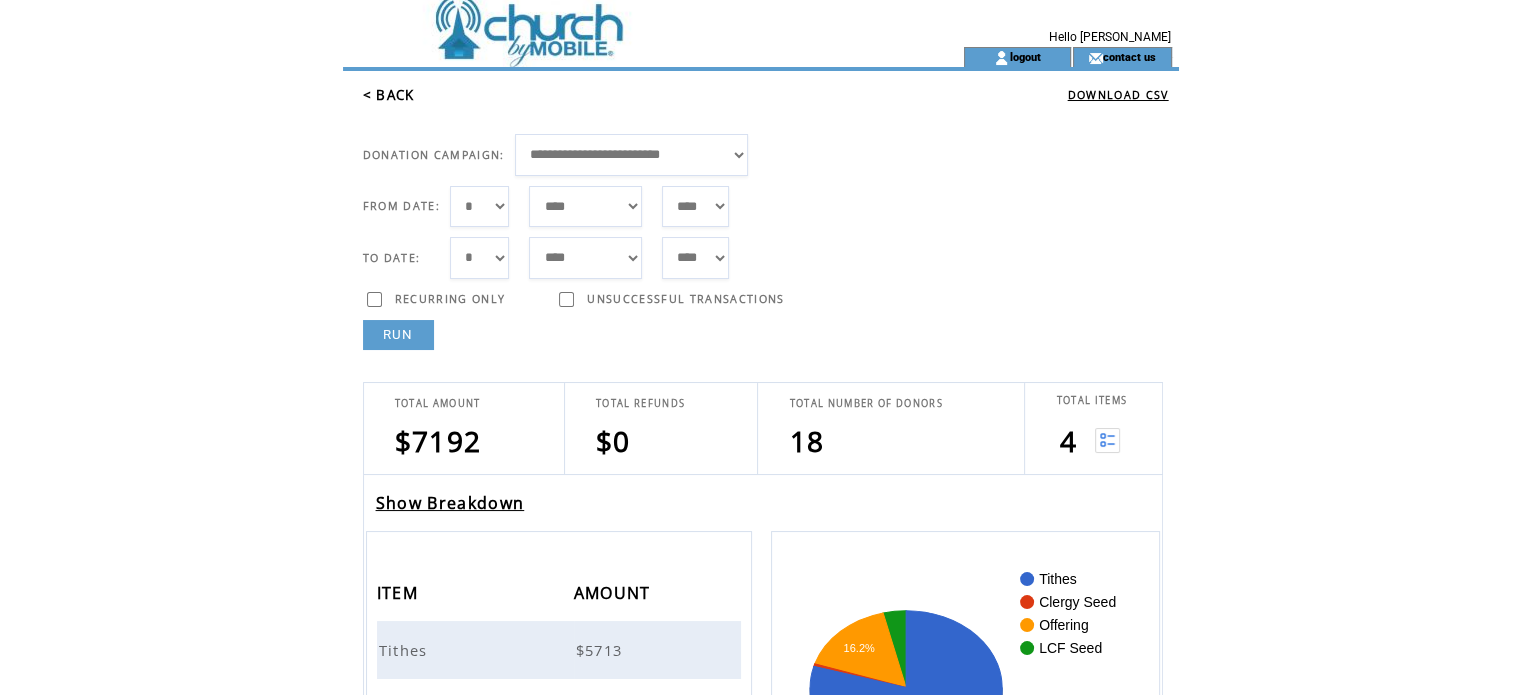 click on "*** 	 * 	 * 	 * 	 * 	 * 	 * 	 * 	 * 	 * 	 ** 	 ** 	 ** 	 ** 	 ** 	 ** 	 ** 	 ** 	 ** 	 ** 	 ** 	 ** 	 ** 	 ** 	 ** 	 ** 	 ** 	 ** 	 ** 	 ** 	 ** 	 **" at bounding box center [480, 207] 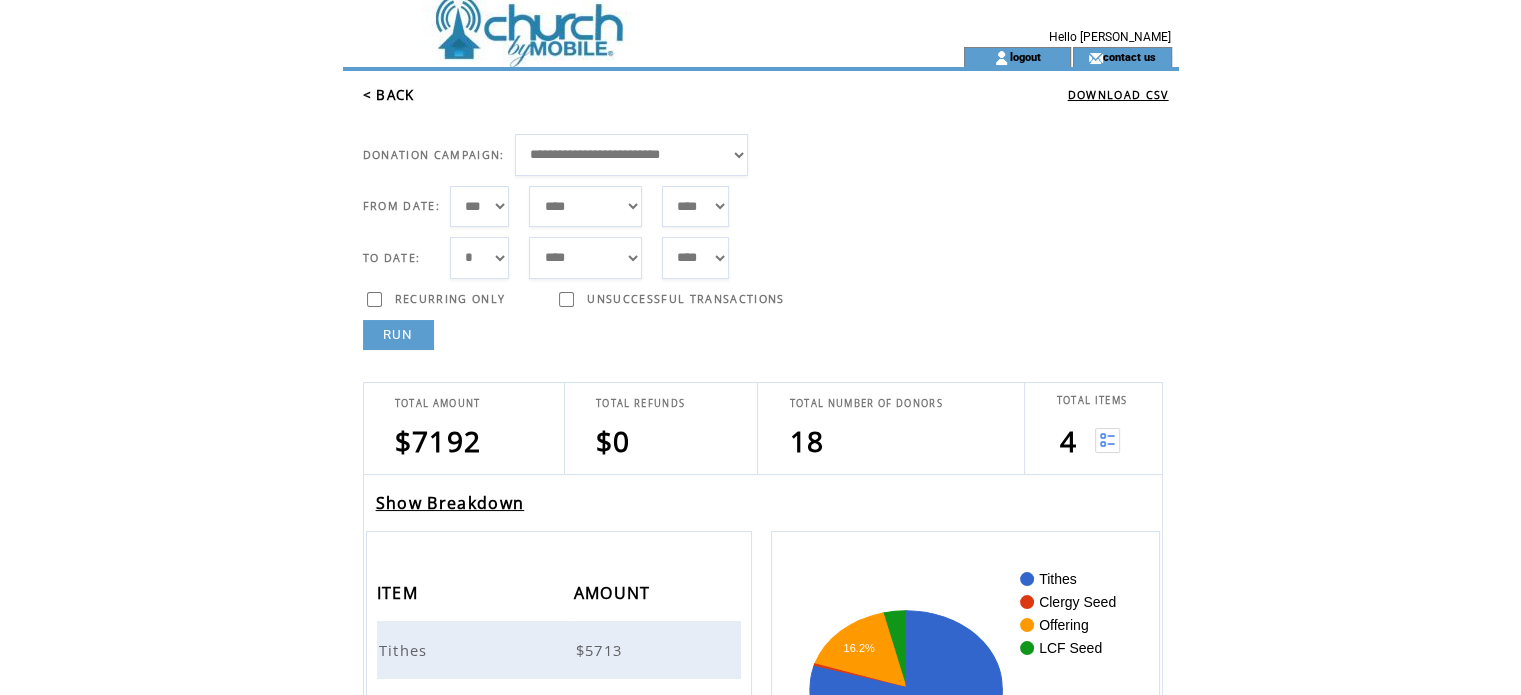 click on "*** 	 * 	 * 	 * 	 * 	 * 	 * 	 * 	 * 	 * 	 ** 	 ** 	 ** 	 ** 	 ** 	 ** 	 ** 	 ** 	 ** 	 ** 	 ** 	 ** 	 ** 	 ** 	 ** 	 ** 	 ** 	 ** 	 ** 	 ** 	 ** 	 **" at bounding box center [480, 207] 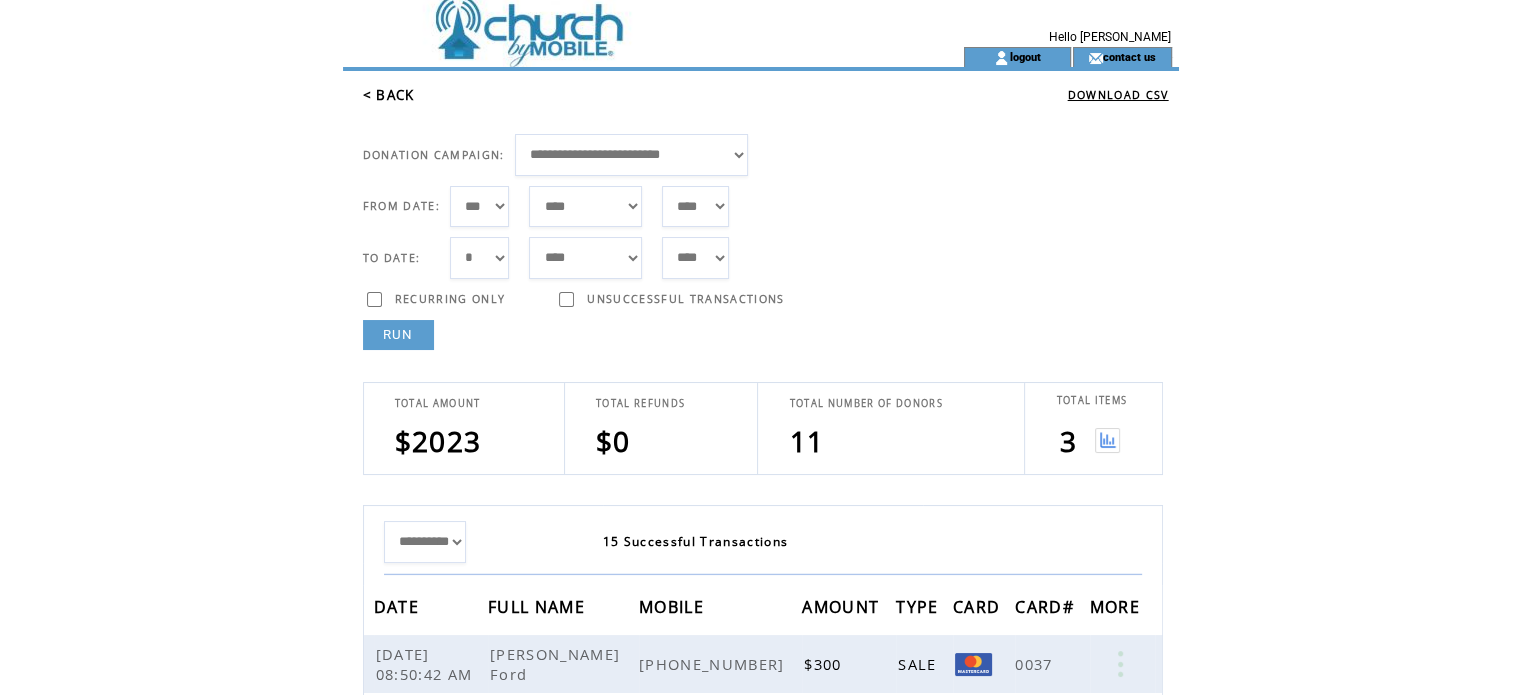 click on "**********" 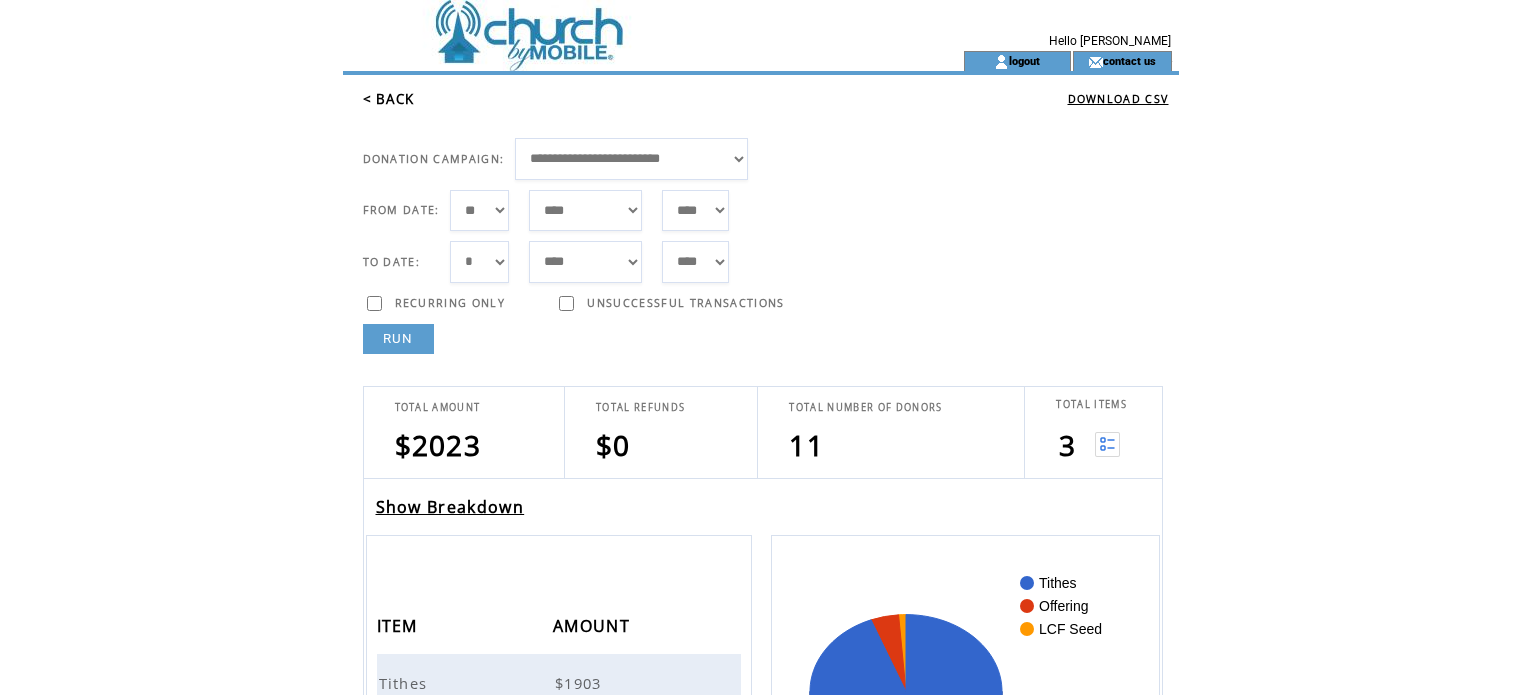 scroll, scrollTop: 0, scrollLeft: 0, axis: both 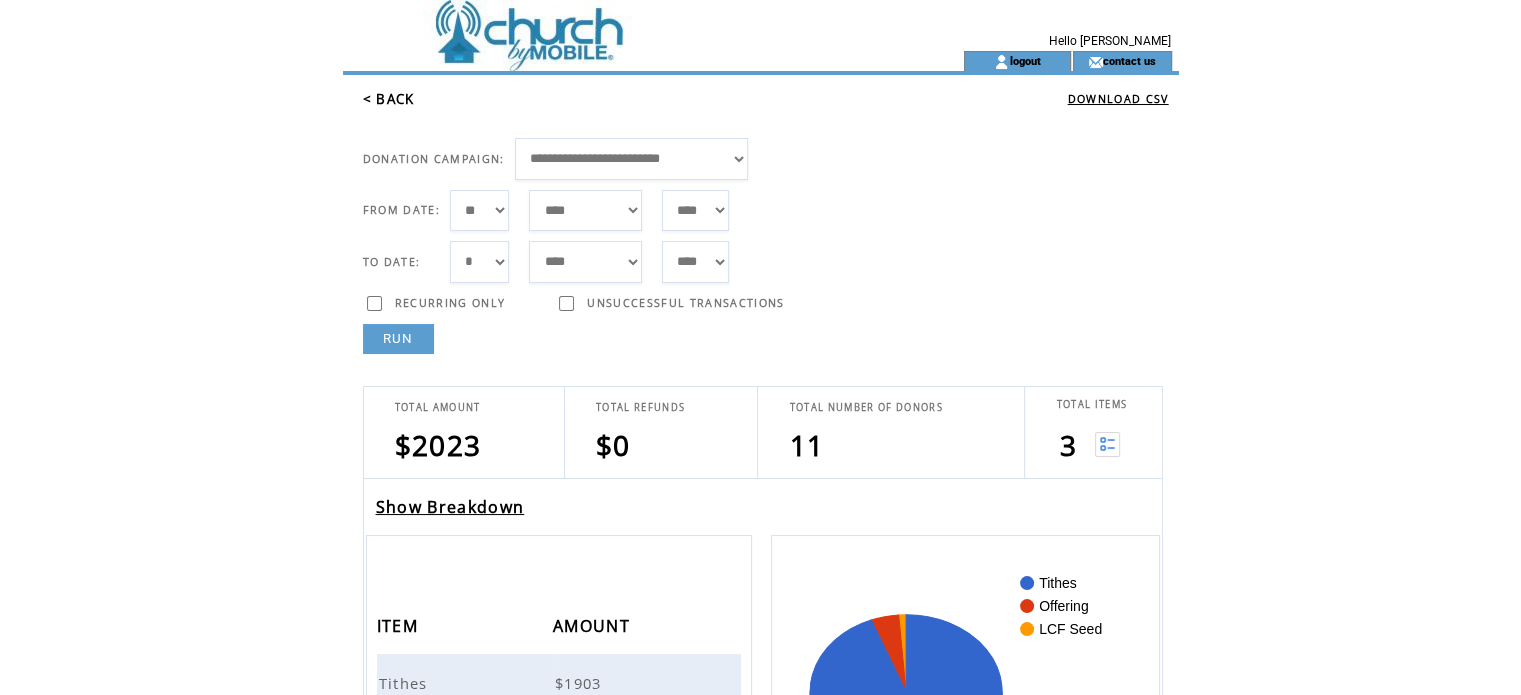 click on "< BACK" at bounding box center (389, 99) 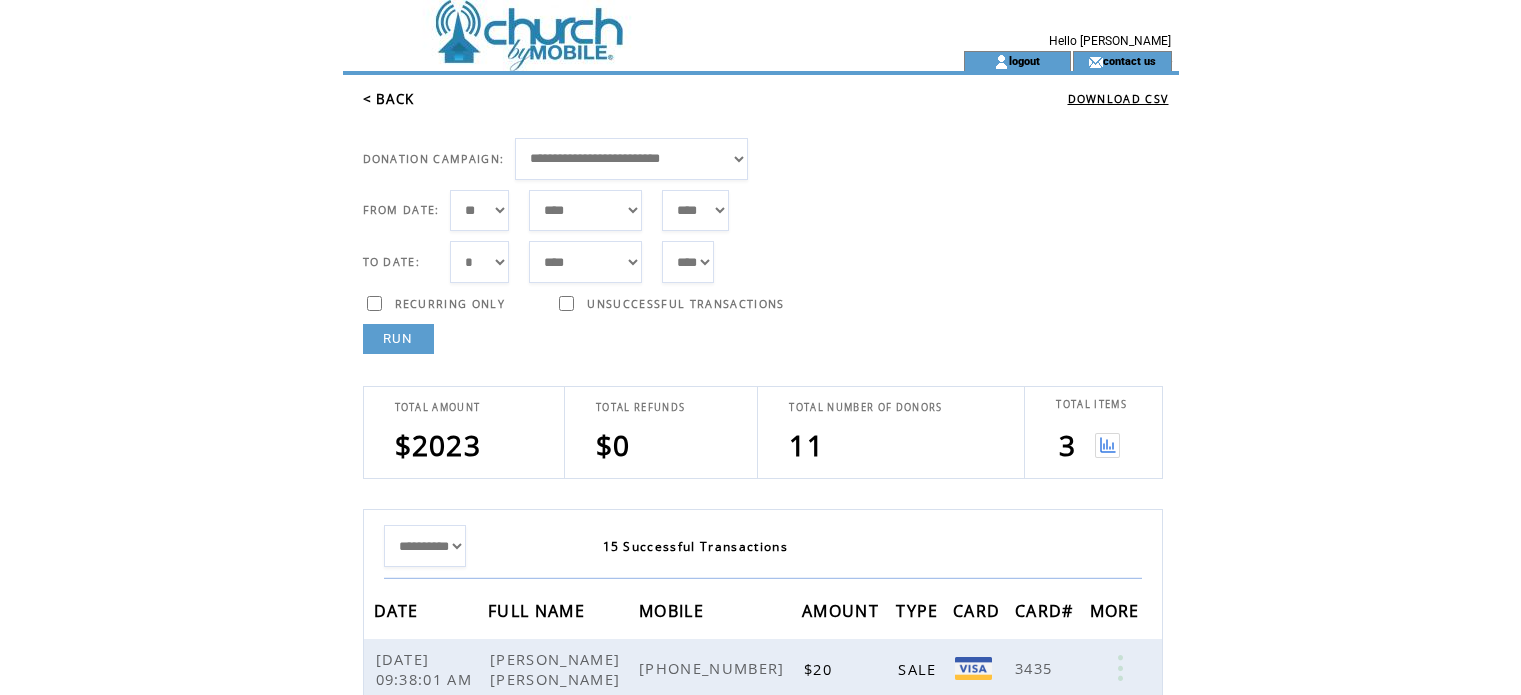 scroll, scrollTop: 0, scrollLeft: 0, axis: both 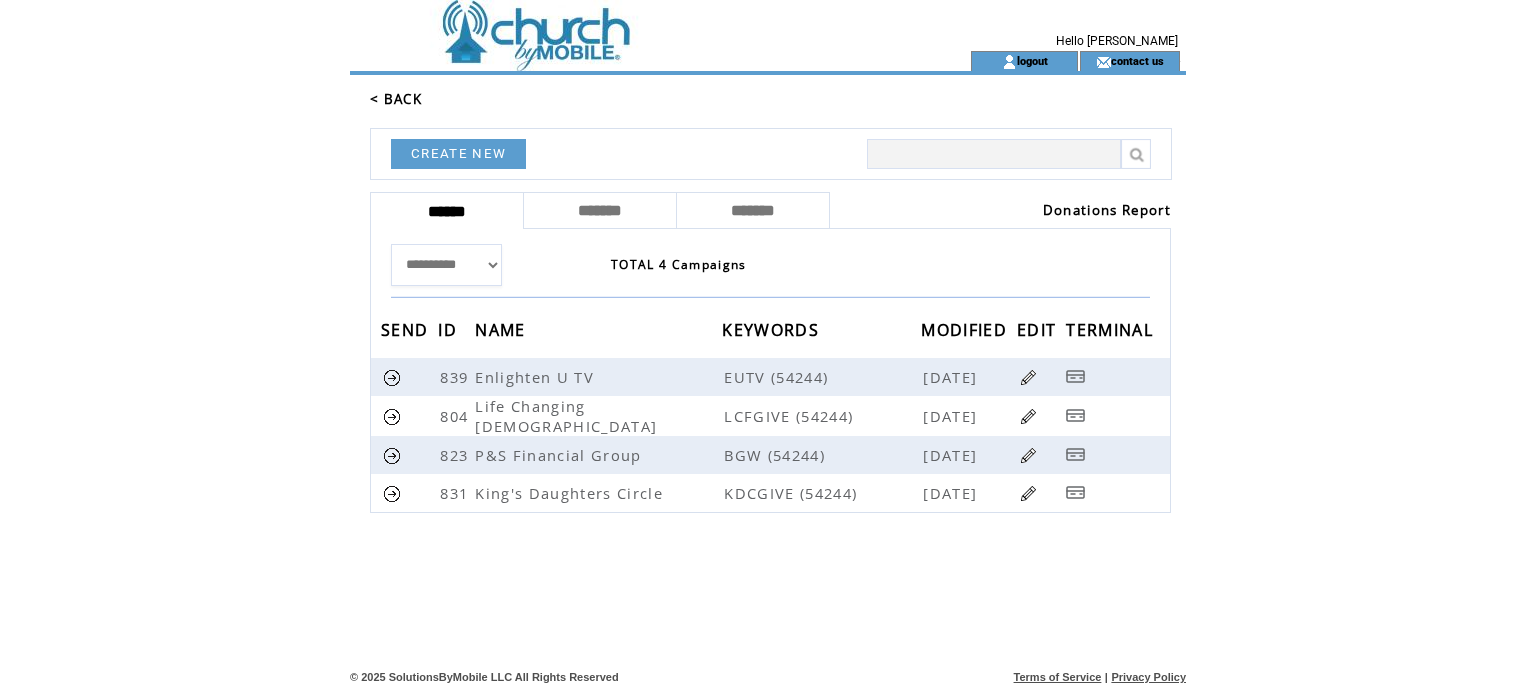 click on "< BACK" at bounding box center [396, 99] 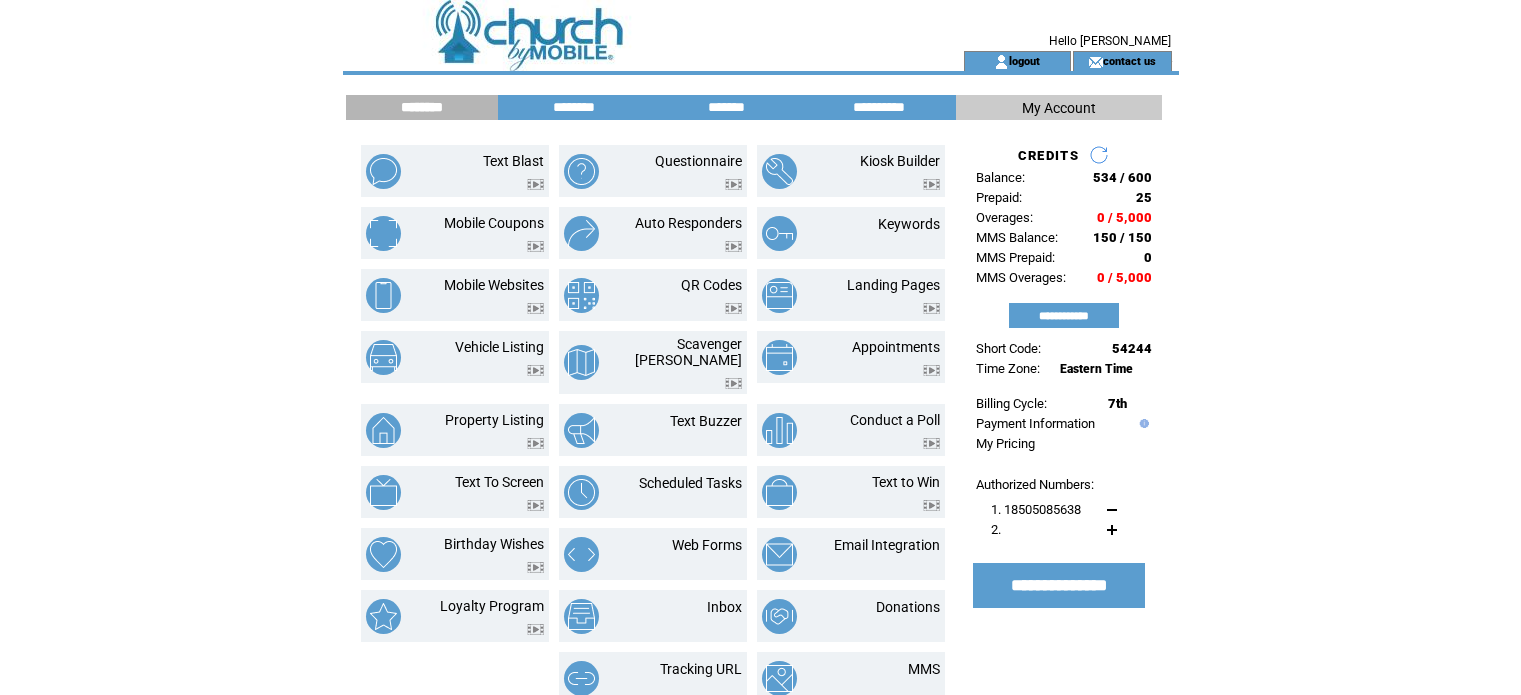 scroll, scrollTop: 0, scrollLeft: 0, axis: both 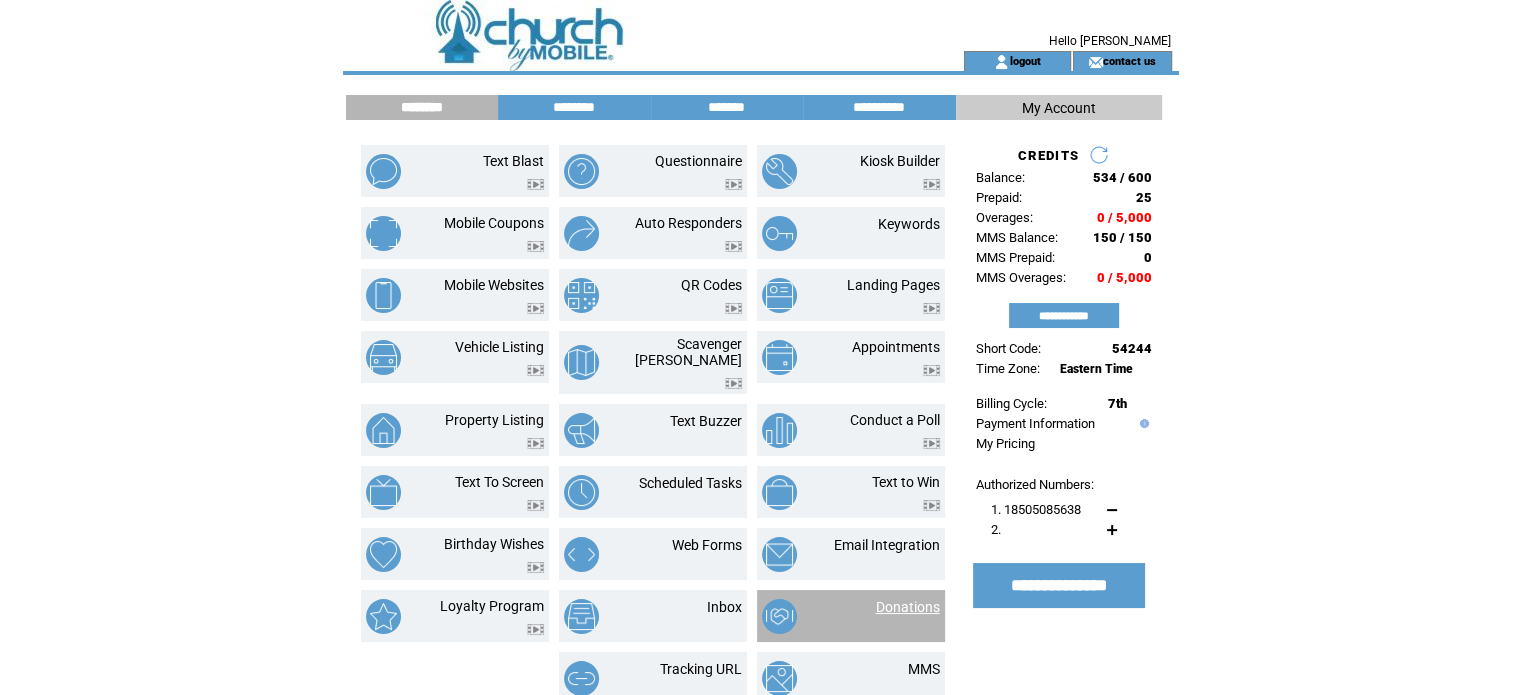click on "Donations" at bounding box center (908, 607) 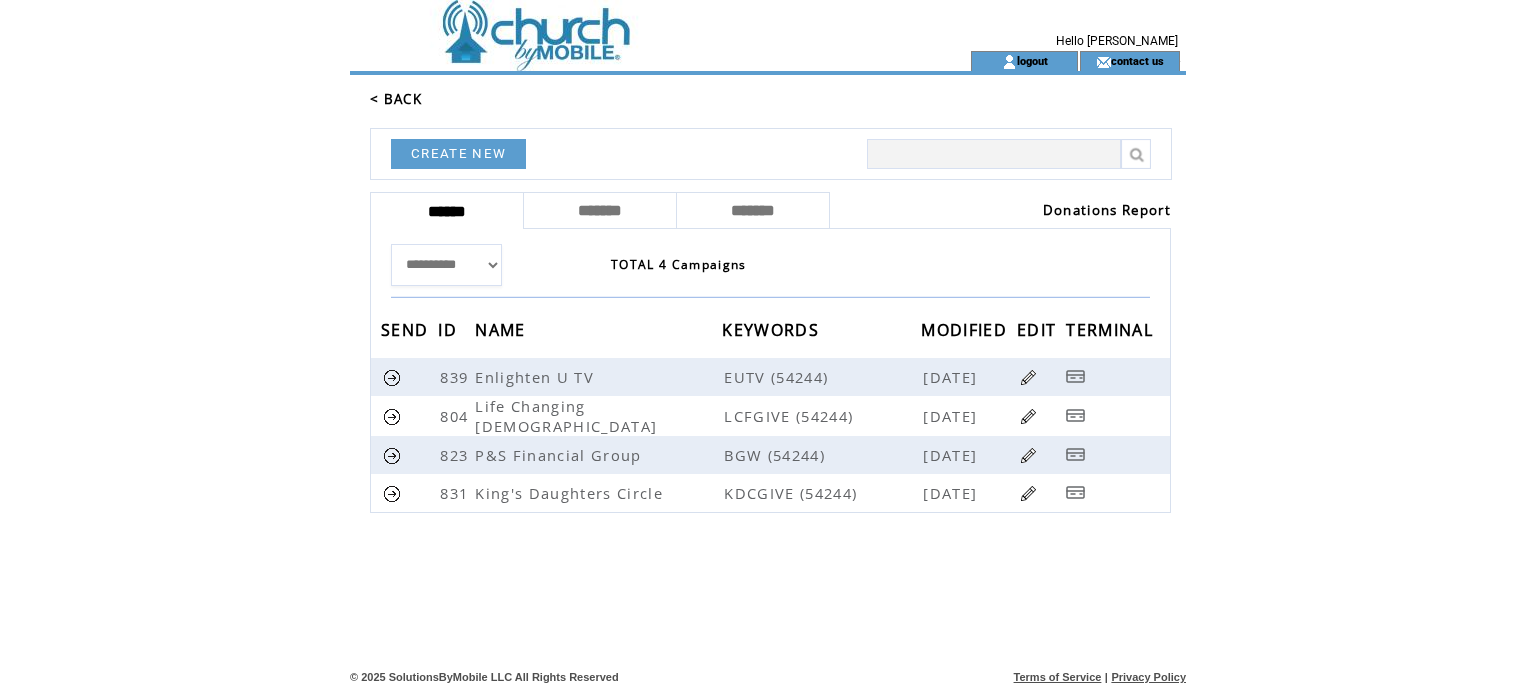 scroll, scrollTop: 0, scrollLeft: 0, axis: both 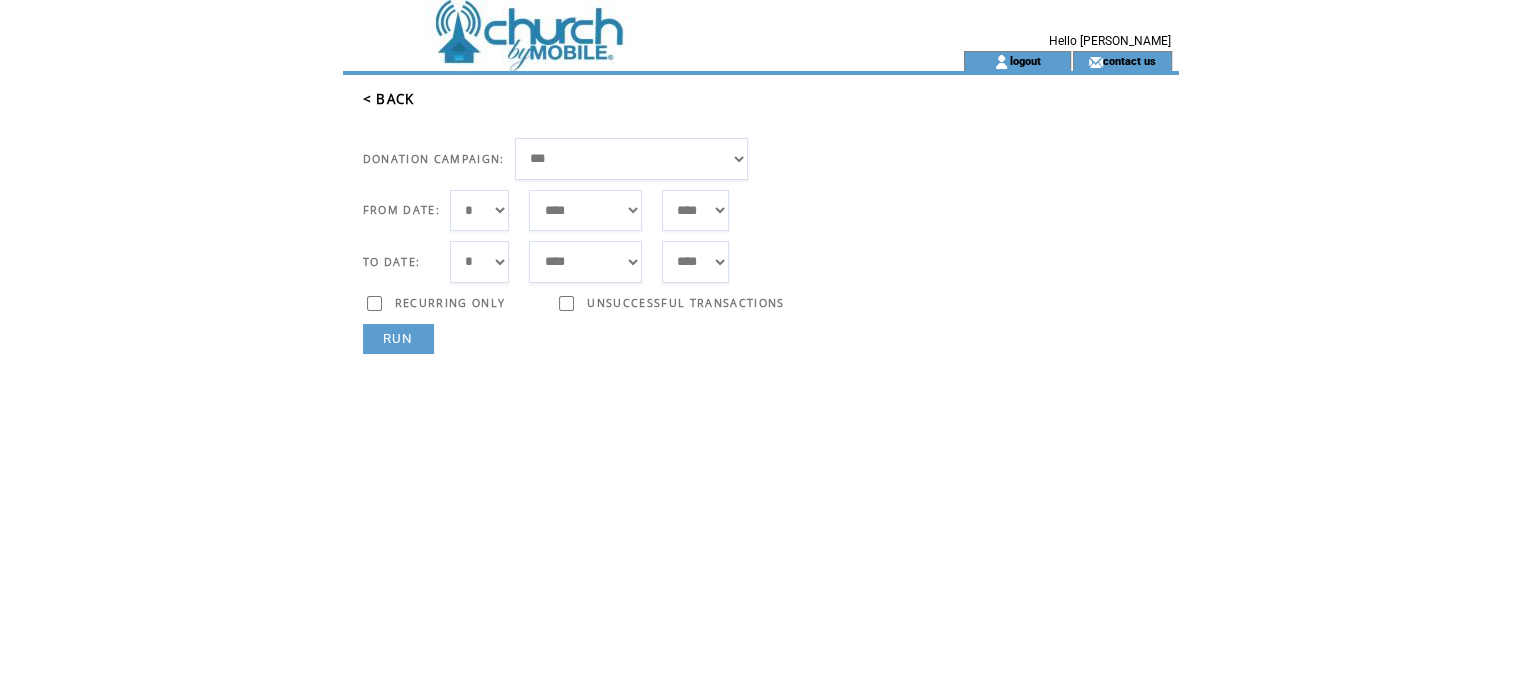 click on "*** 	 * 	 * 	 * 	 * 	 * 	 * 	 * 	 * 	 * 	 ** 	 ** 	 ** 	 ** 	 ** 	 ** 	 ** 	 ** 	 ** 	 ** 	 ** 	 ** 	 ** 	 ** 	 ** 	 ** 	 ** 	 ** 	 ** 	 ** 	 ** 	 **" at bounding box center (480, 211) 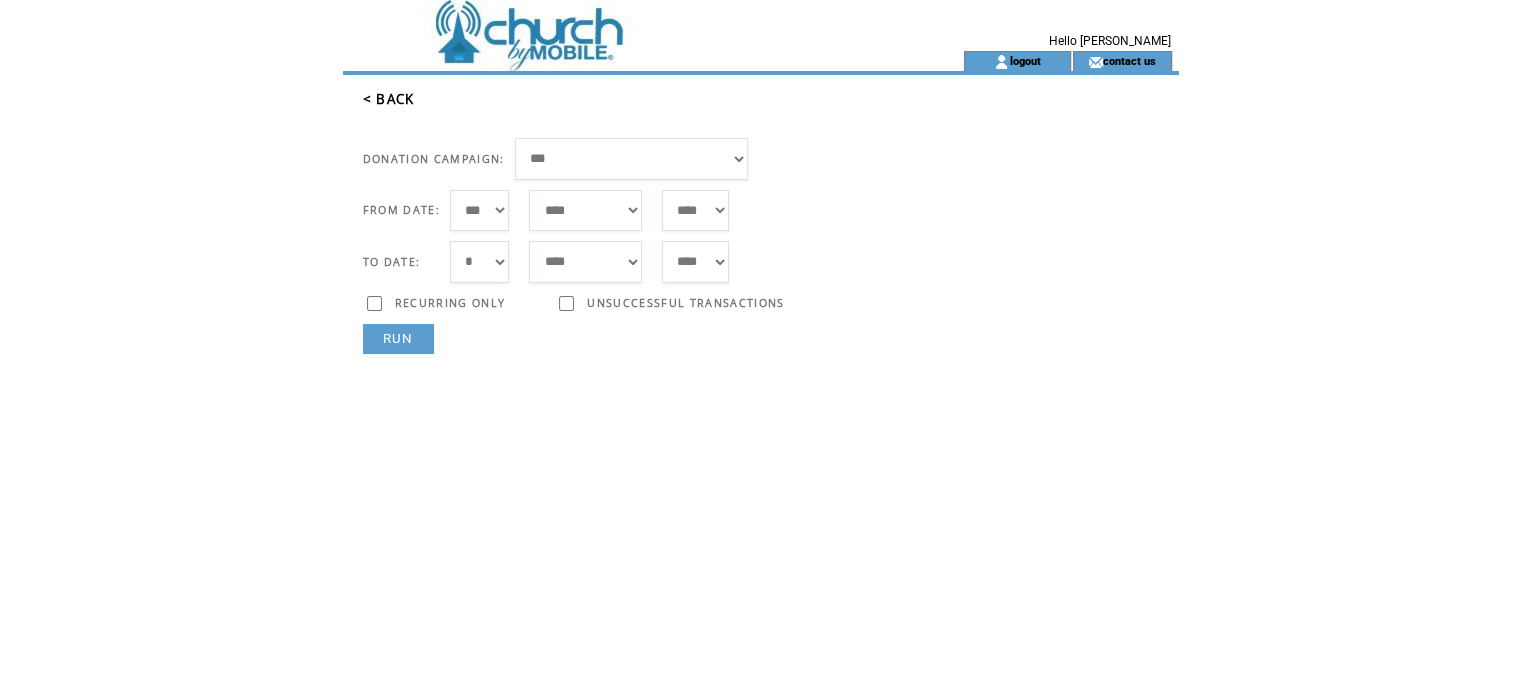 click on "RUN" at bounding box center [398, 339] 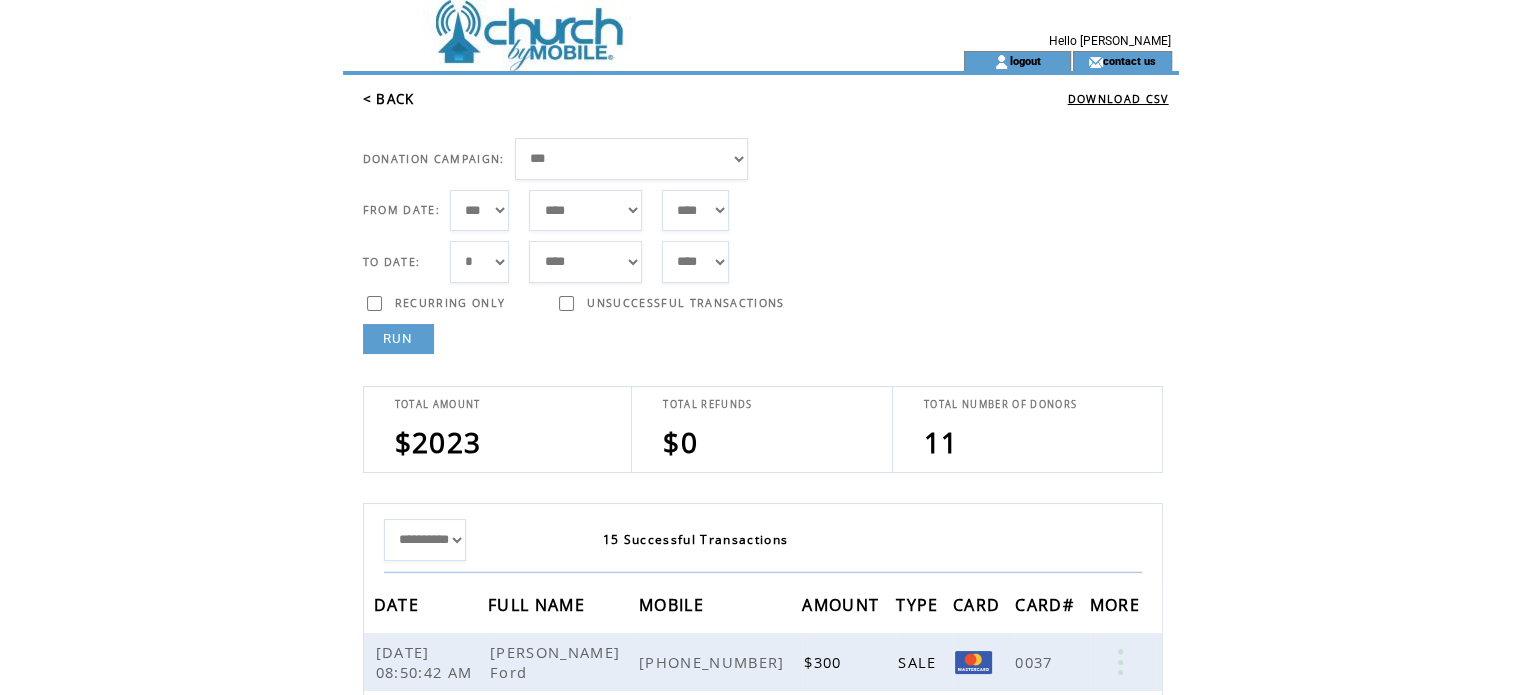 click on "**********" at bounding box center [632, 159] 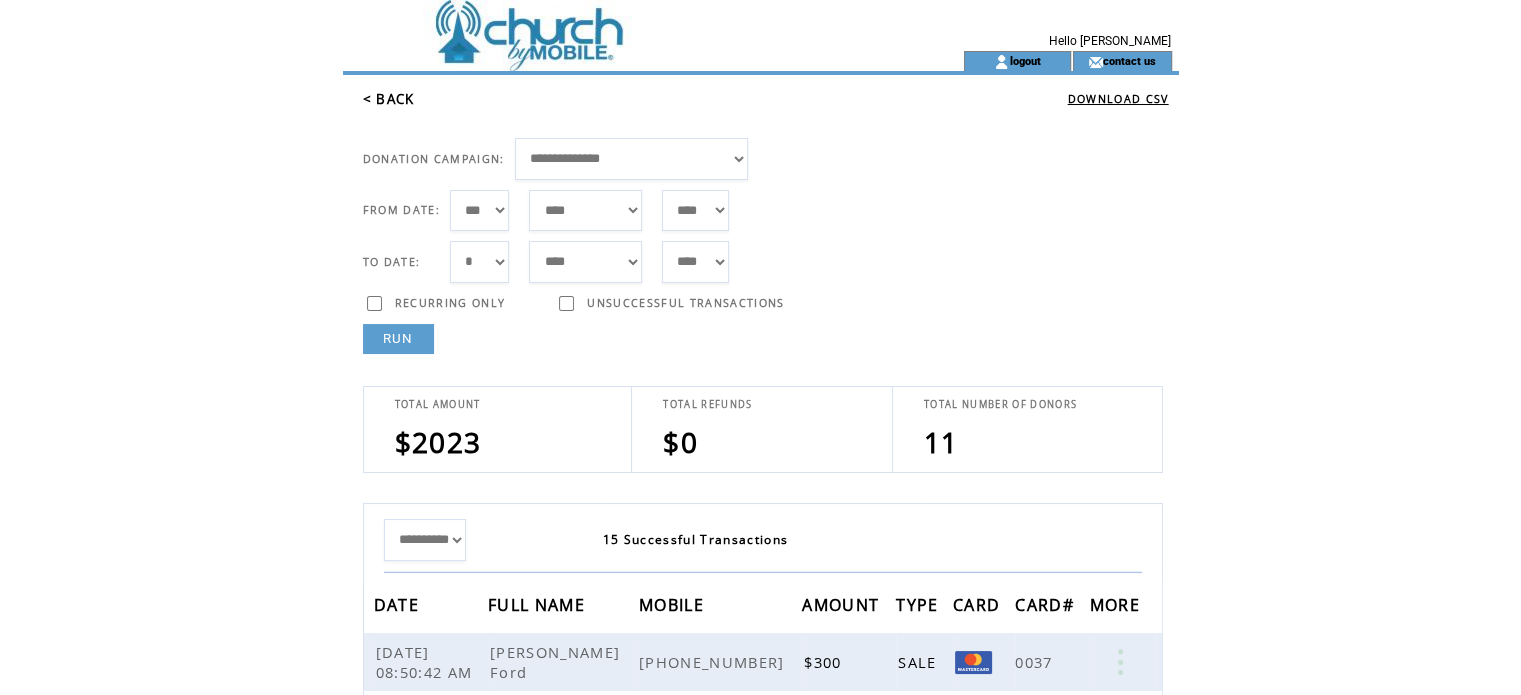 click on "RUN" at bounding box center [398, 339] 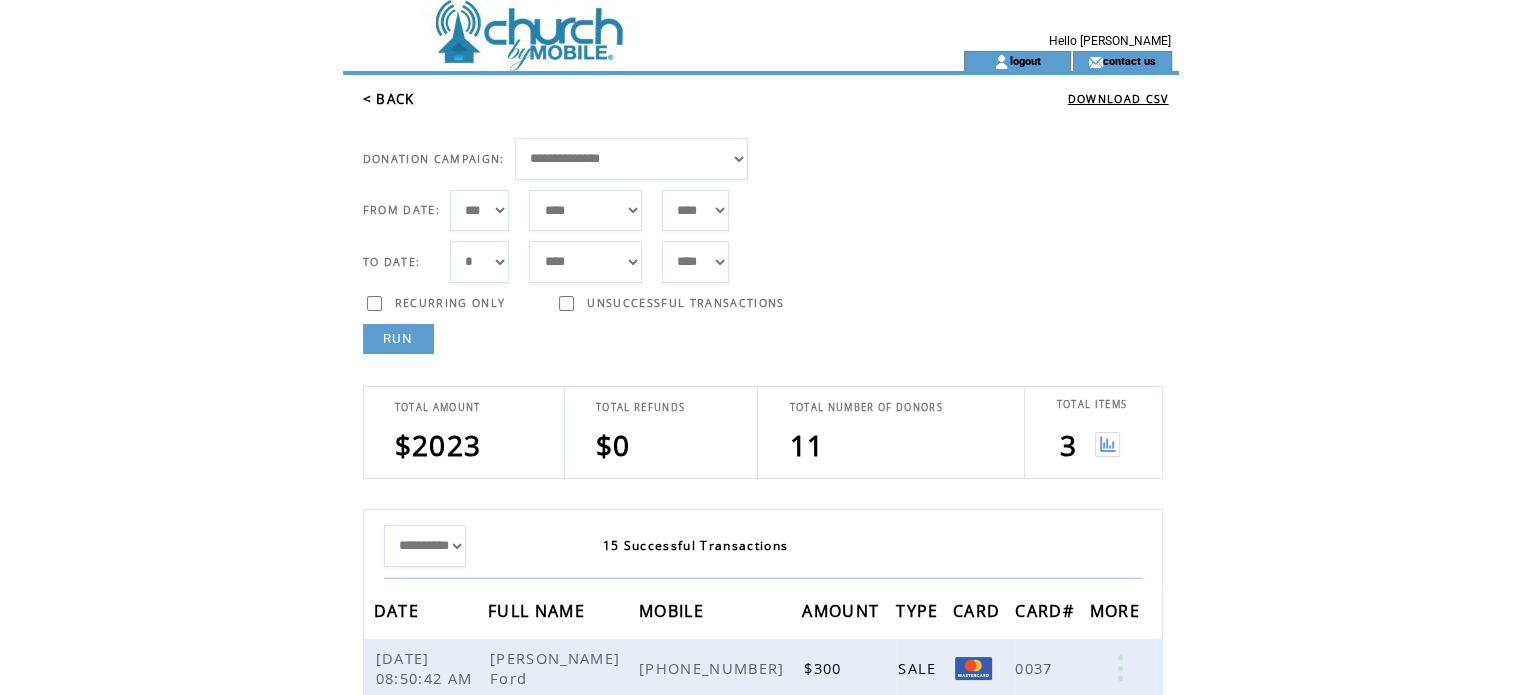 click at bounding box center [1107, 444] 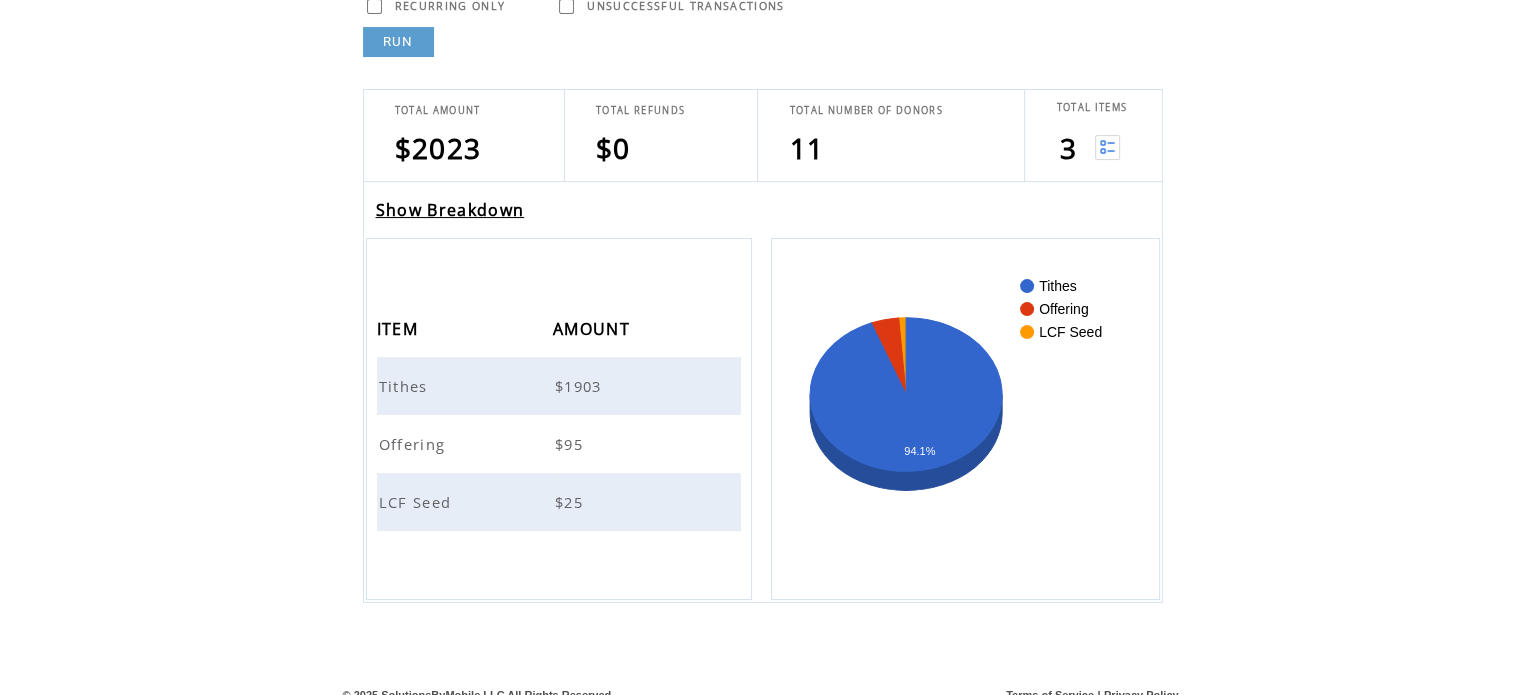 scroll, scrollTop: 304, scrollLeft: 0, axis: vertical 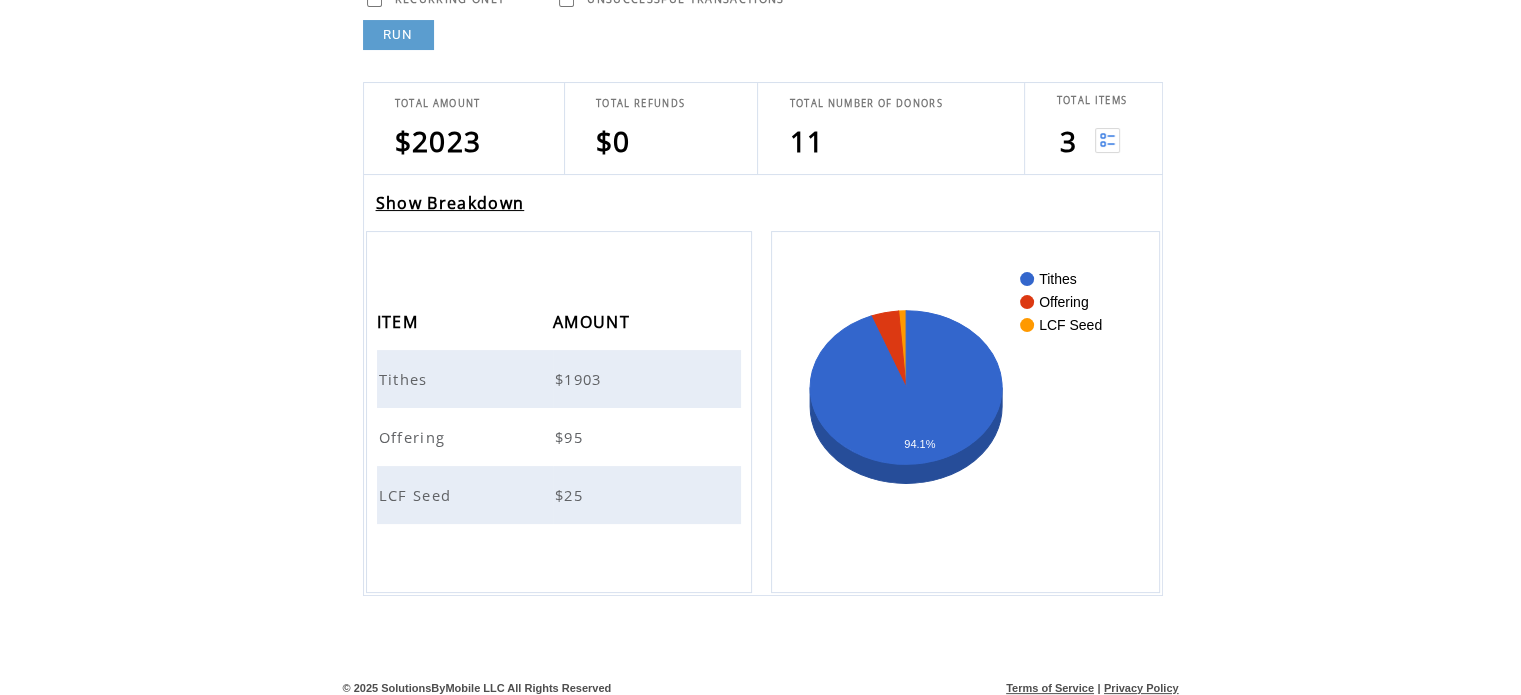 click on "Show Breakdown" at bounding box center (450, 203) 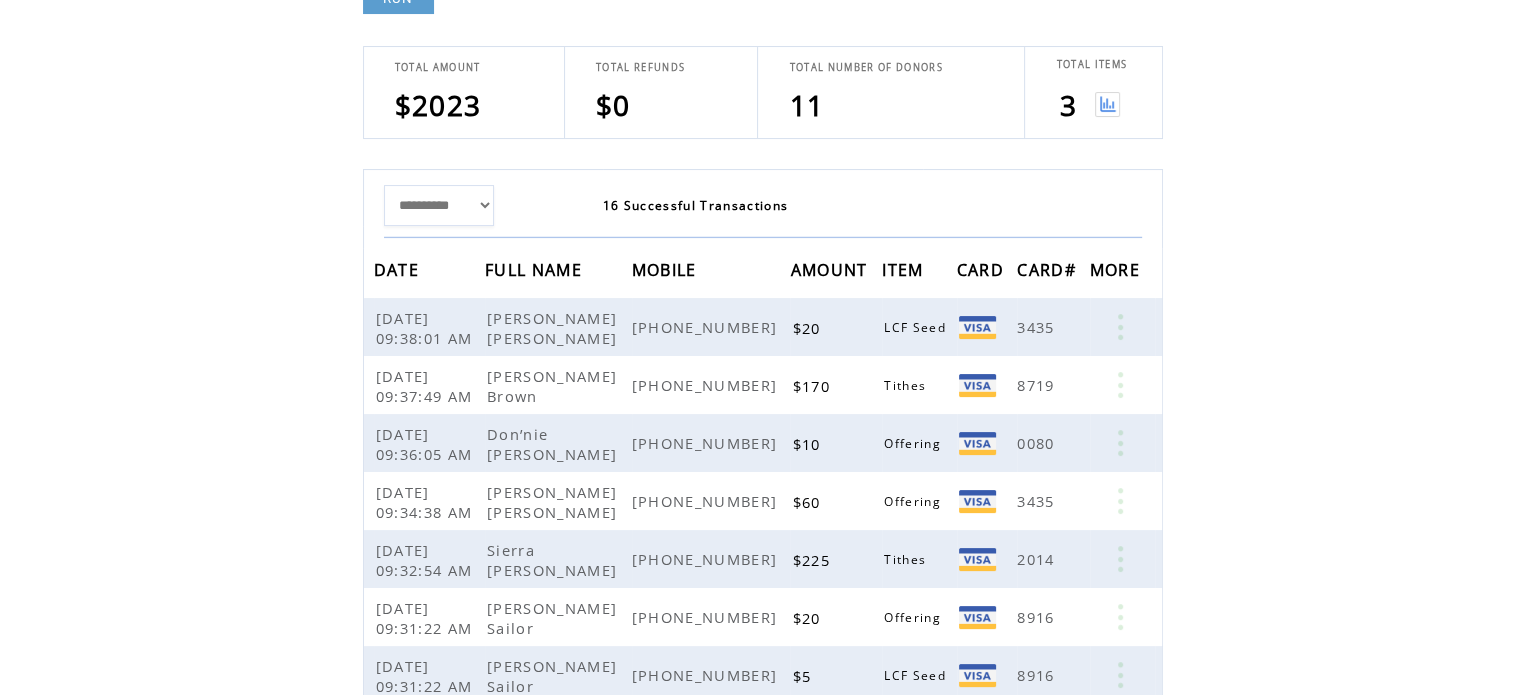 scroll, scrollTop: 333, scrollLeft: 0, axis: vertical 